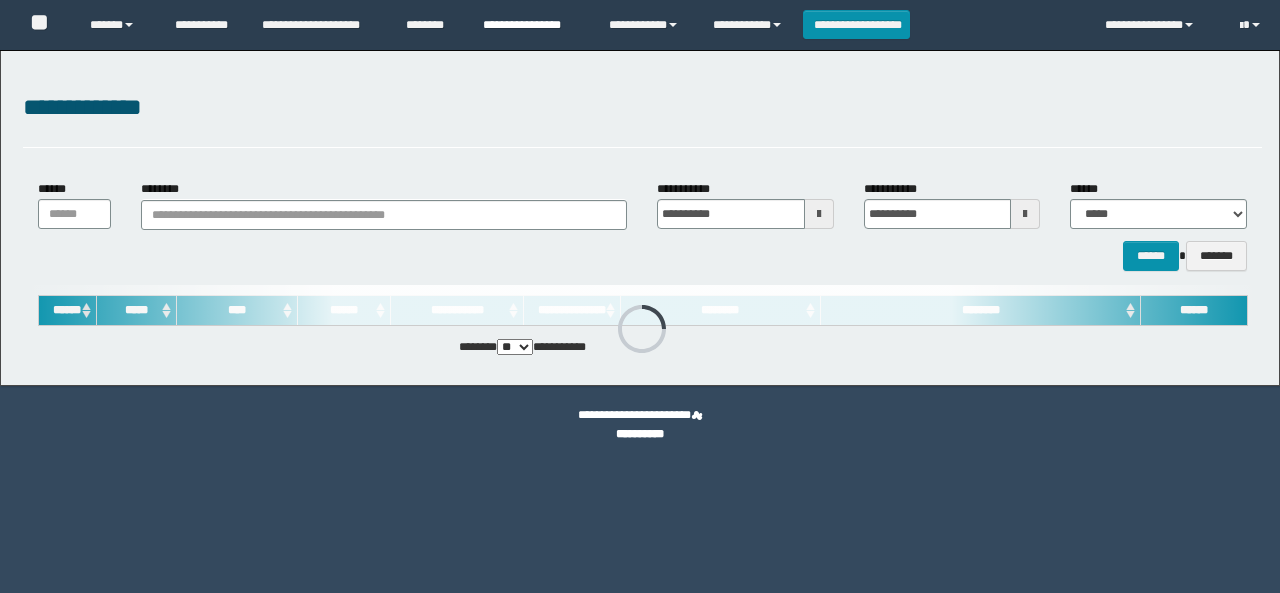 scroll, scrollTop: 0, scrollLeft: 0, axis: both 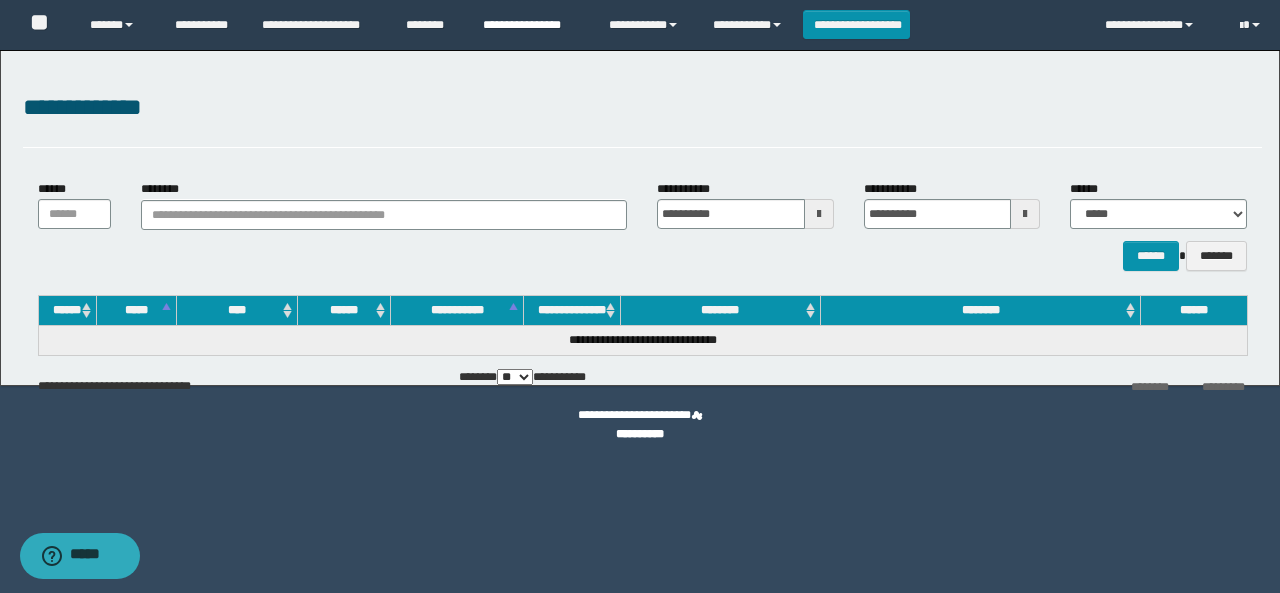 click on "**********" at bounding box center [531, 25] 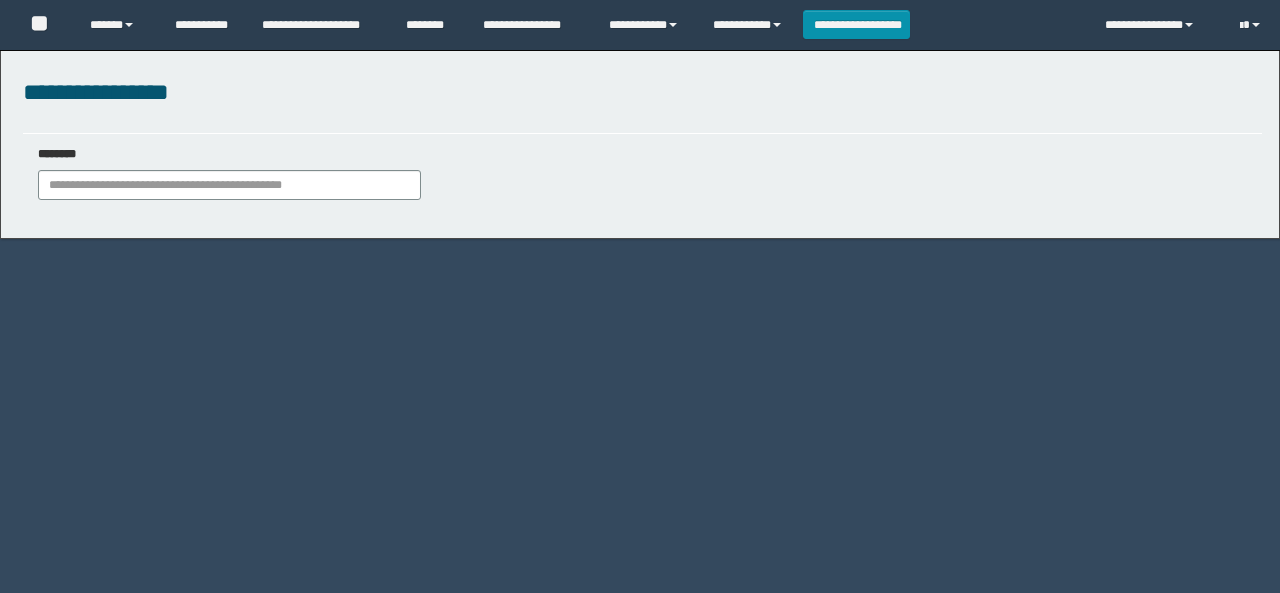scroll, scrollTop: 0, scrollLeft: 0, axis: both 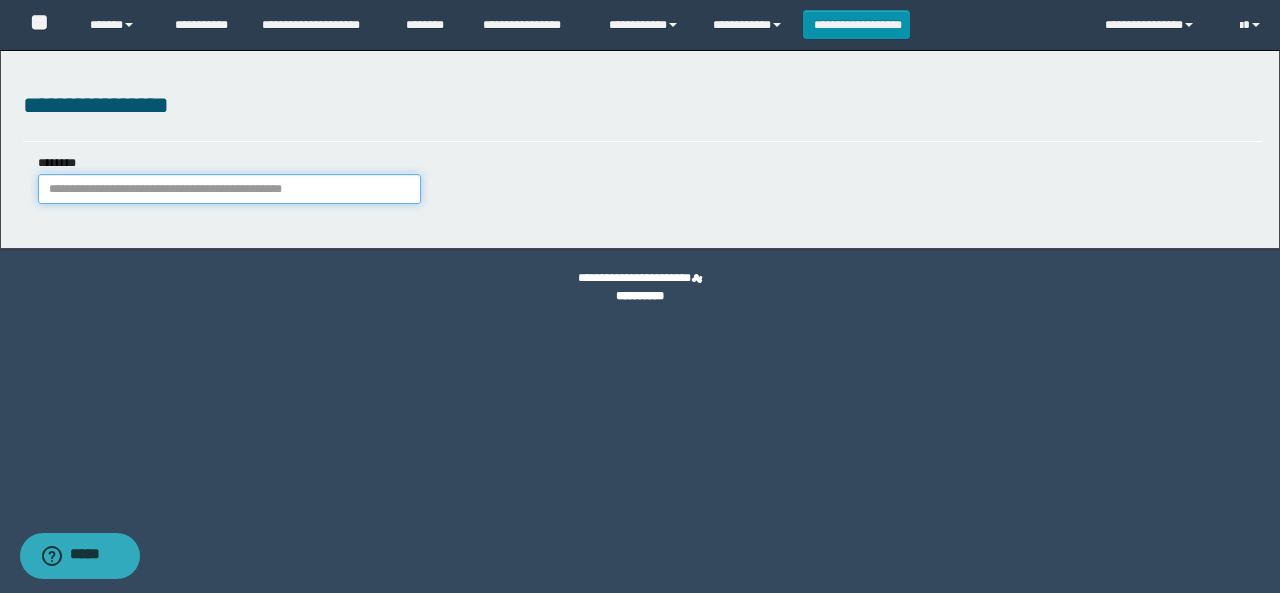 click on "********" at bounding box center (229, 189) 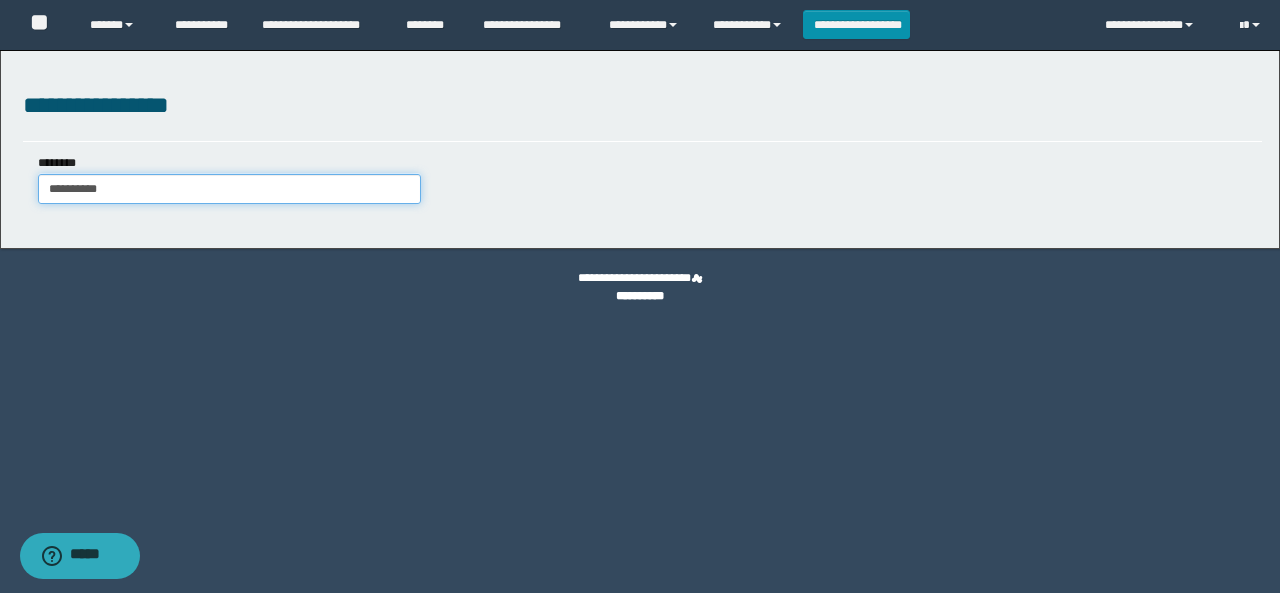 click on "**********" at bounding box center (229, 189) 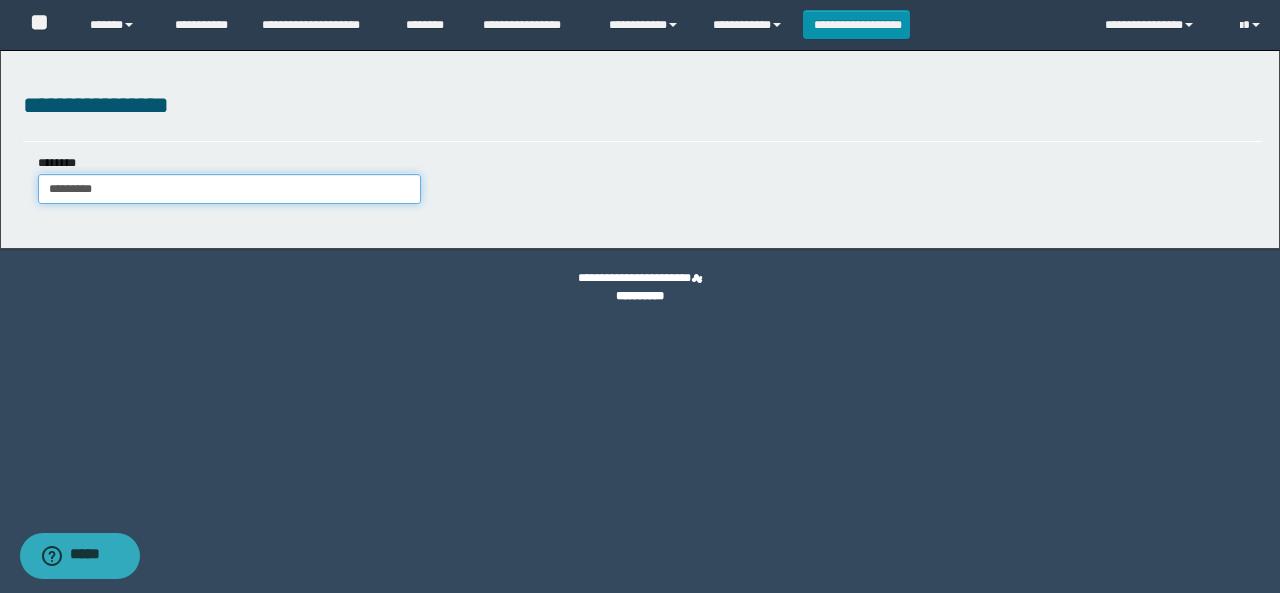 type on "*********" 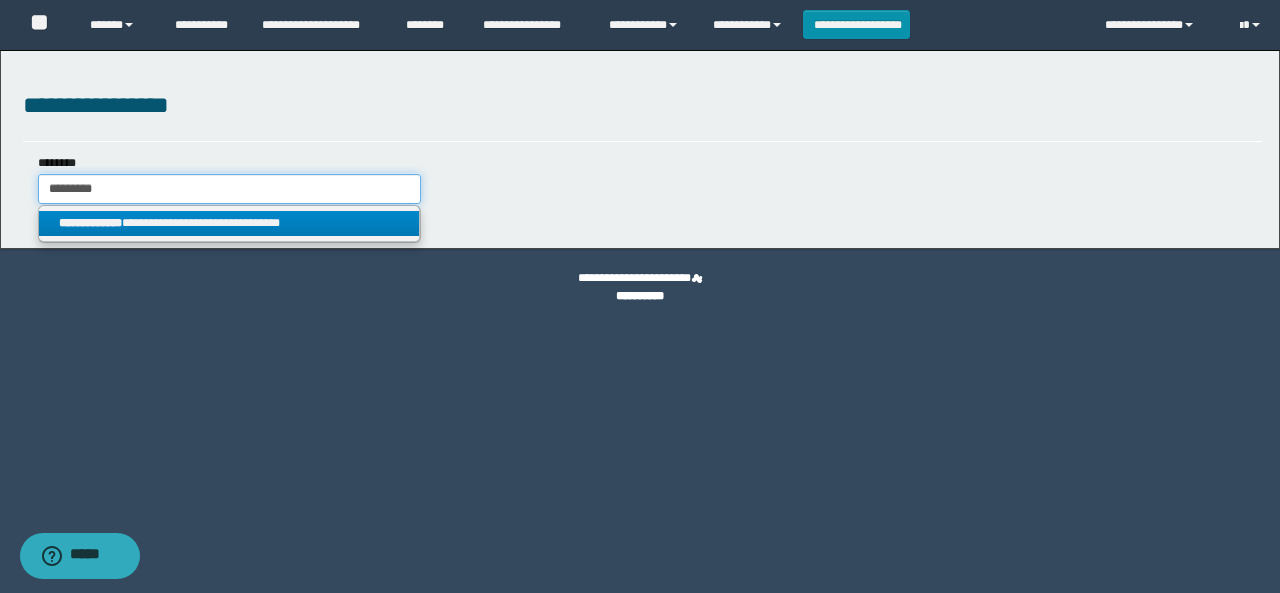 type on "*********" 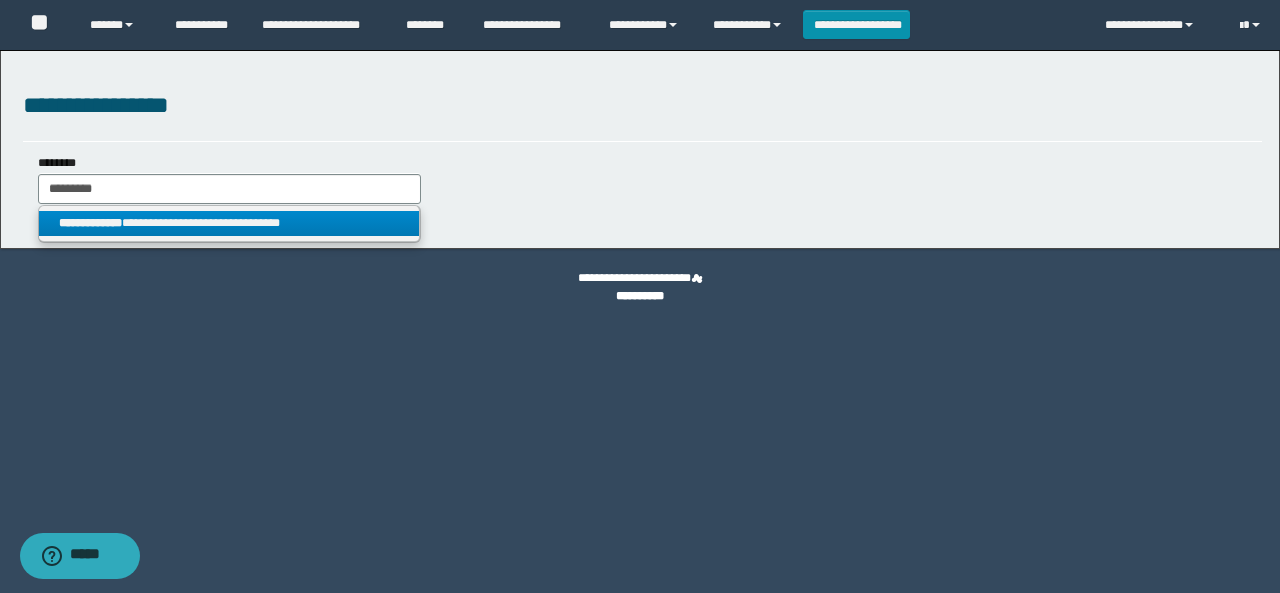 click on "**********" at bounding box center (229, 223) 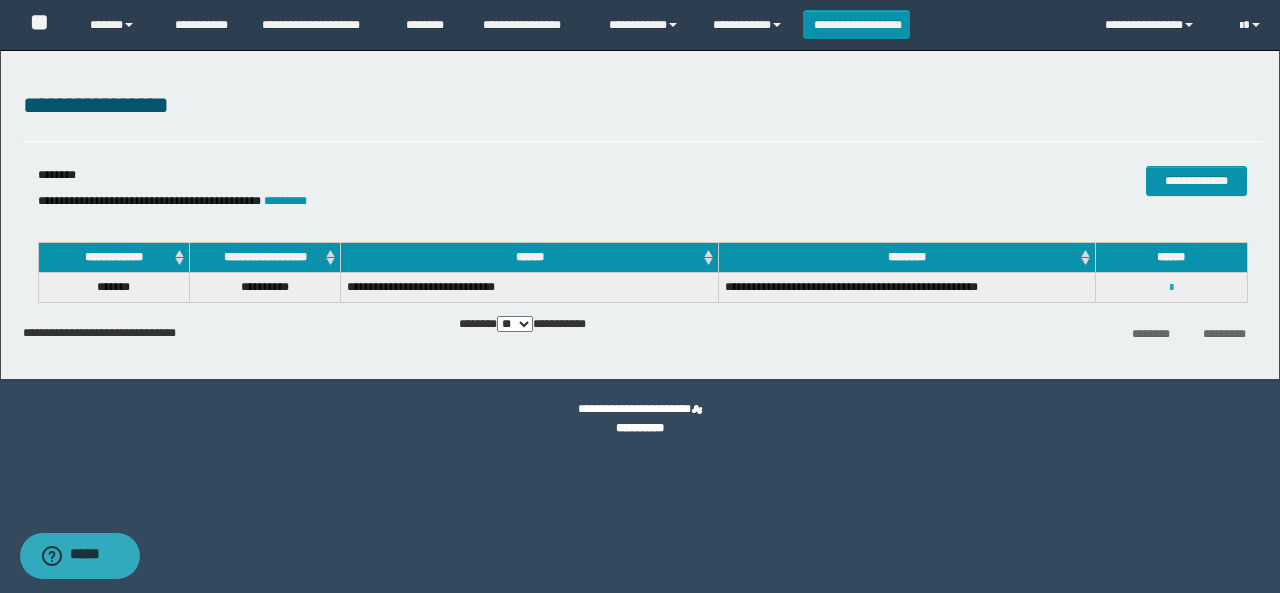 click at bounding box center [1171, 288] 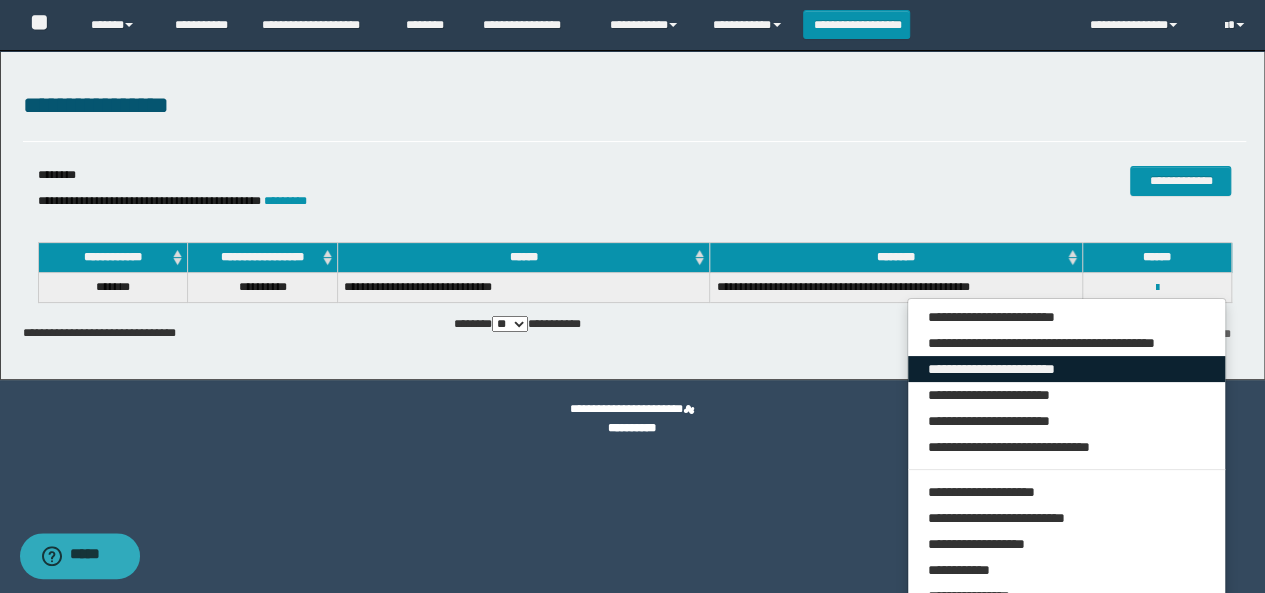 click on "**********" at bounding box center [1067, 369] 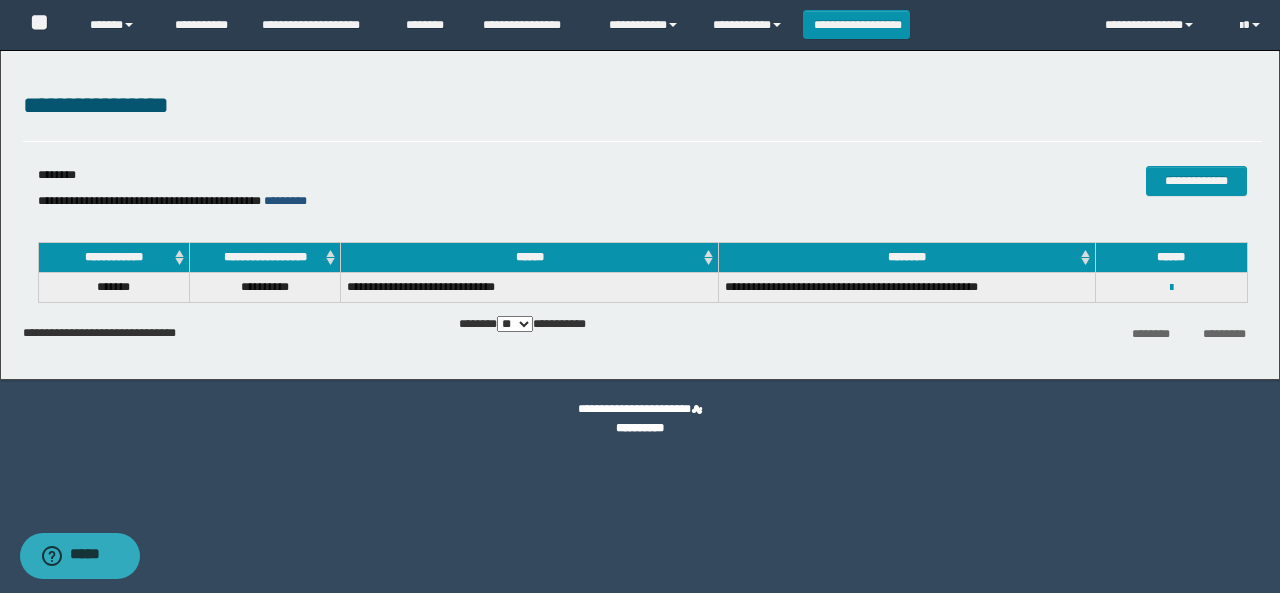 click on "*********" at bounding box center [285, 201] 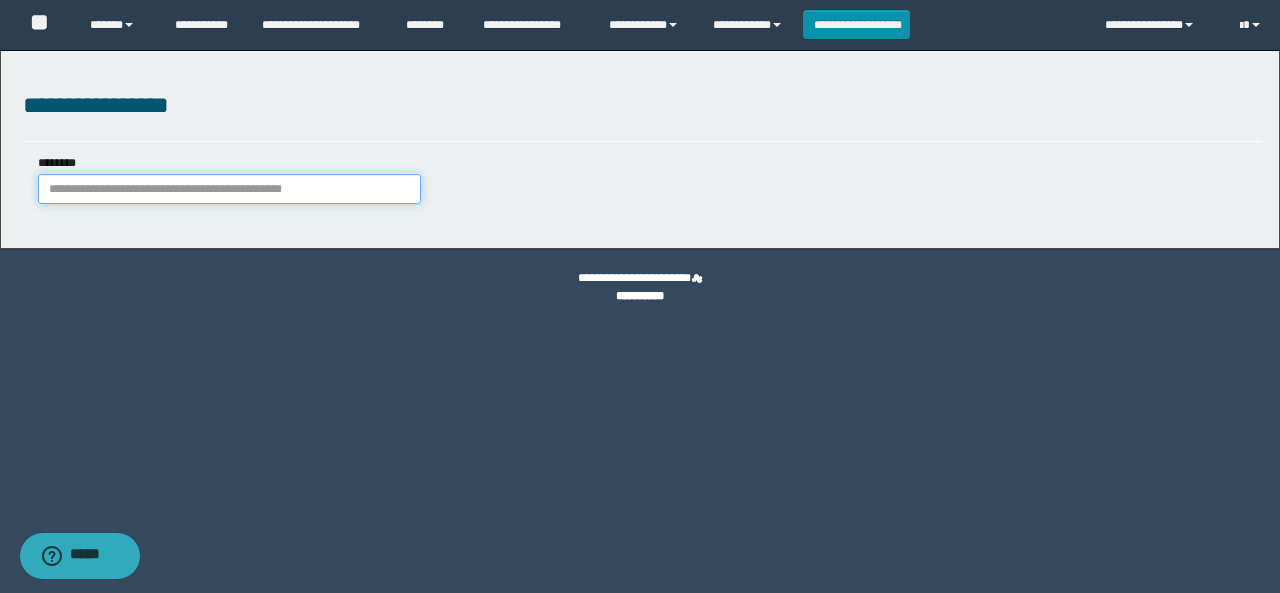 click on "********" at bounding box center (229, 189) 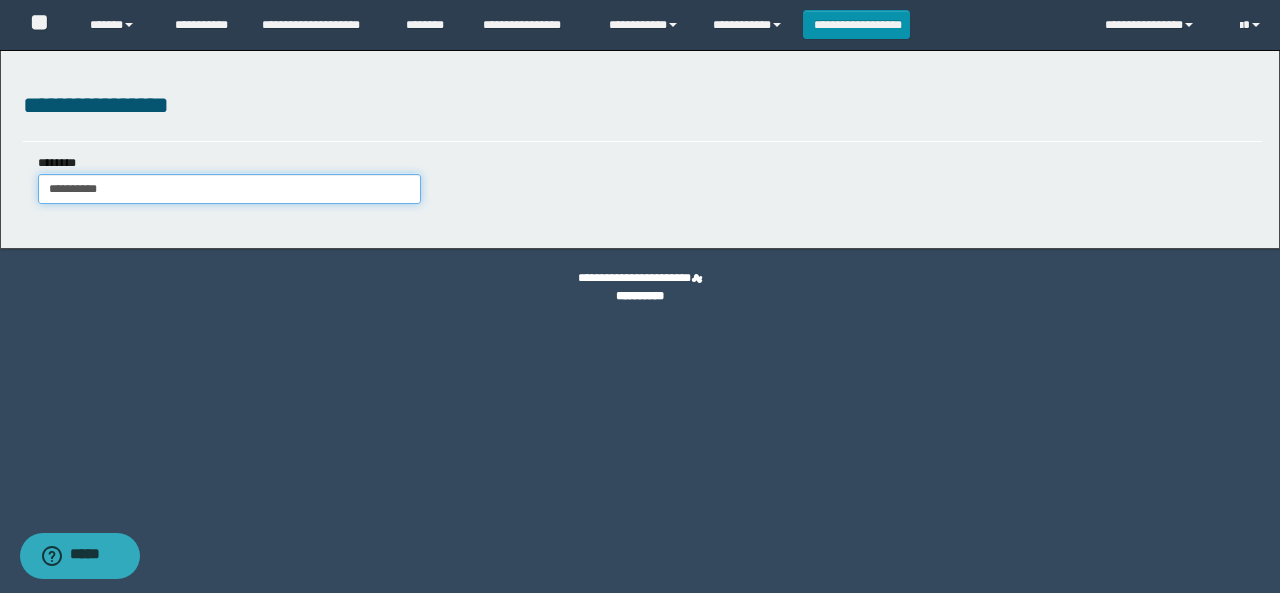 type on "**********" 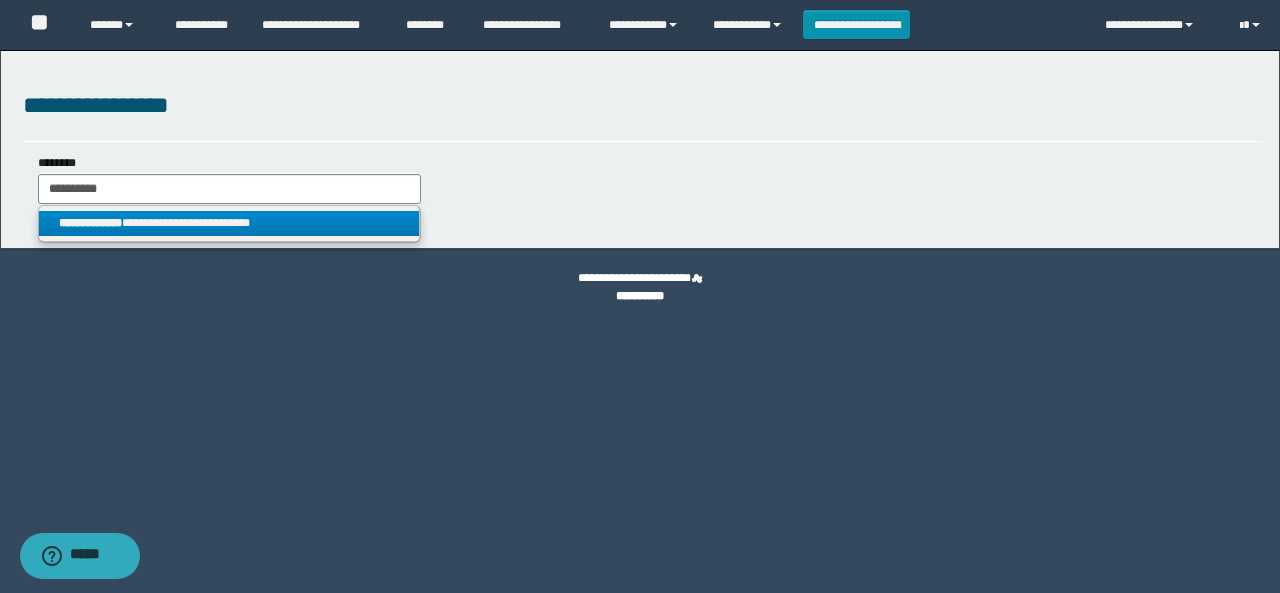 click on "**********" at bounding box center [229, 223] 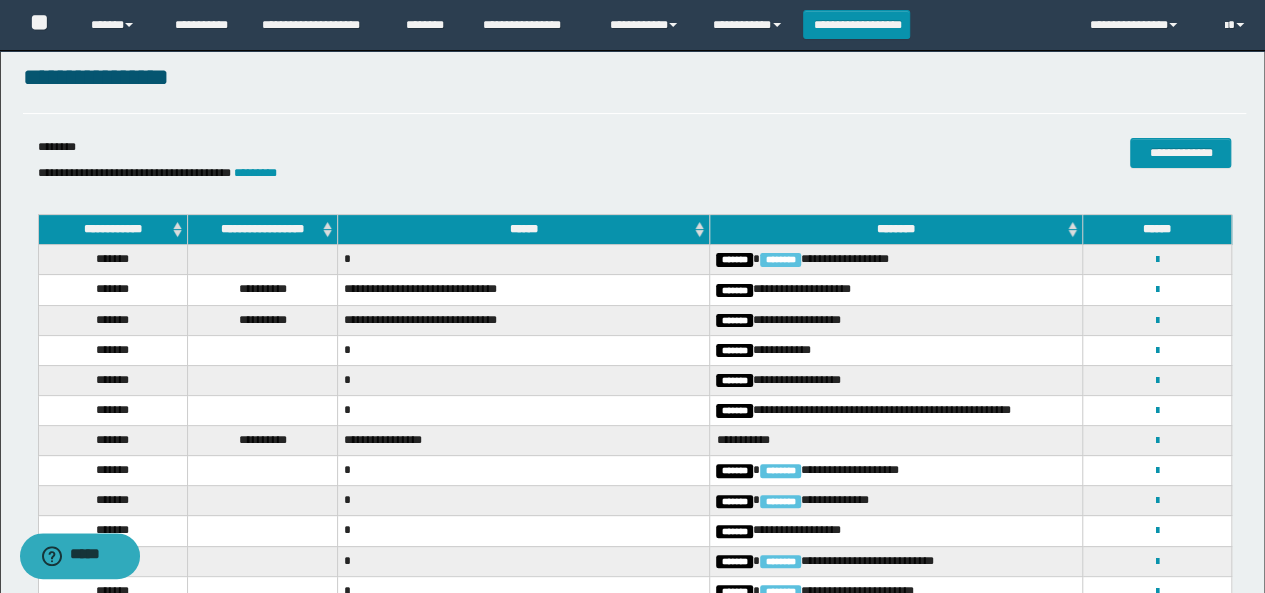 scroll, scrollTop: 0, scrollLeft: 0, axis: both 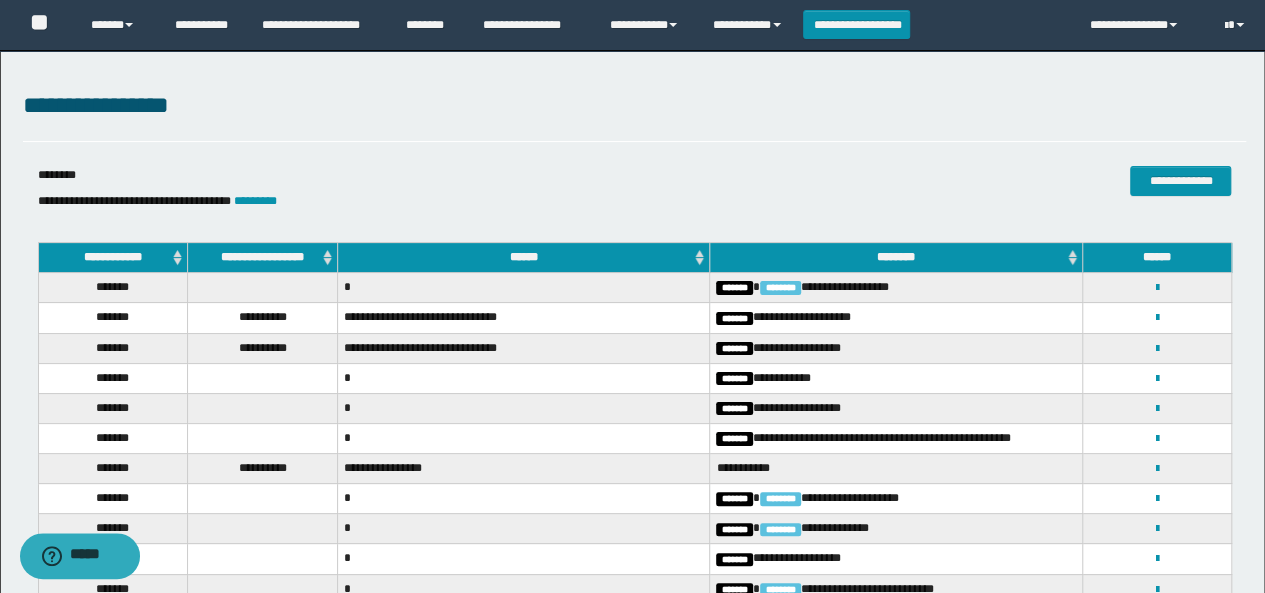 click on "**********" at bounding box center (263, 258) 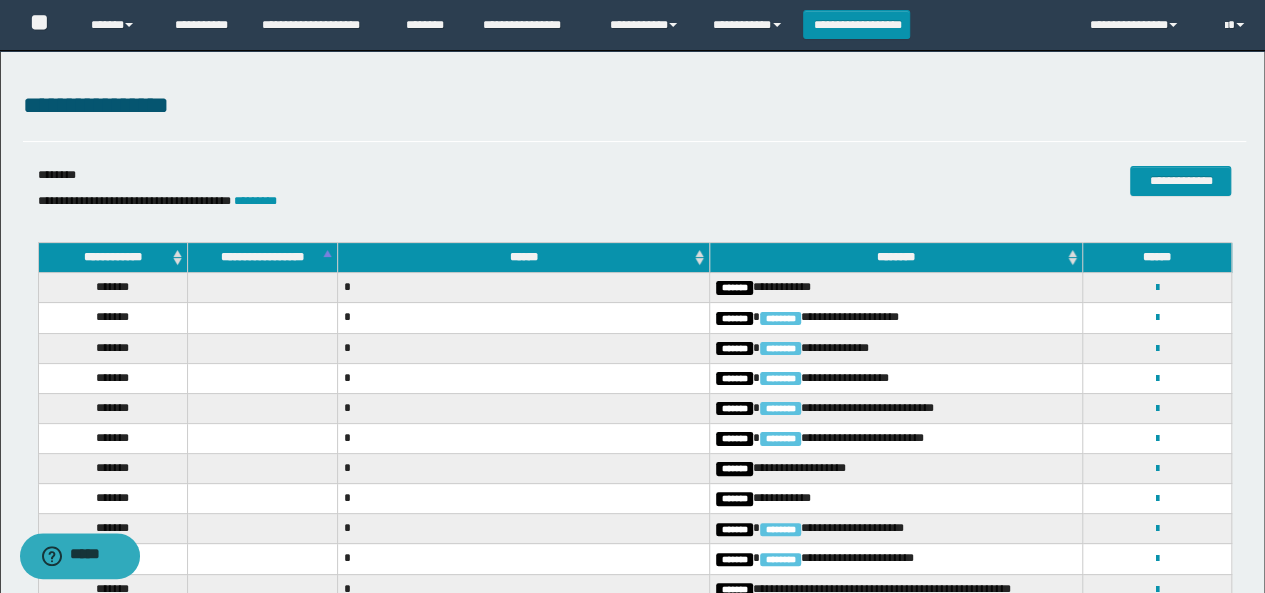 click on "**********" at bounding box center (263, 258) 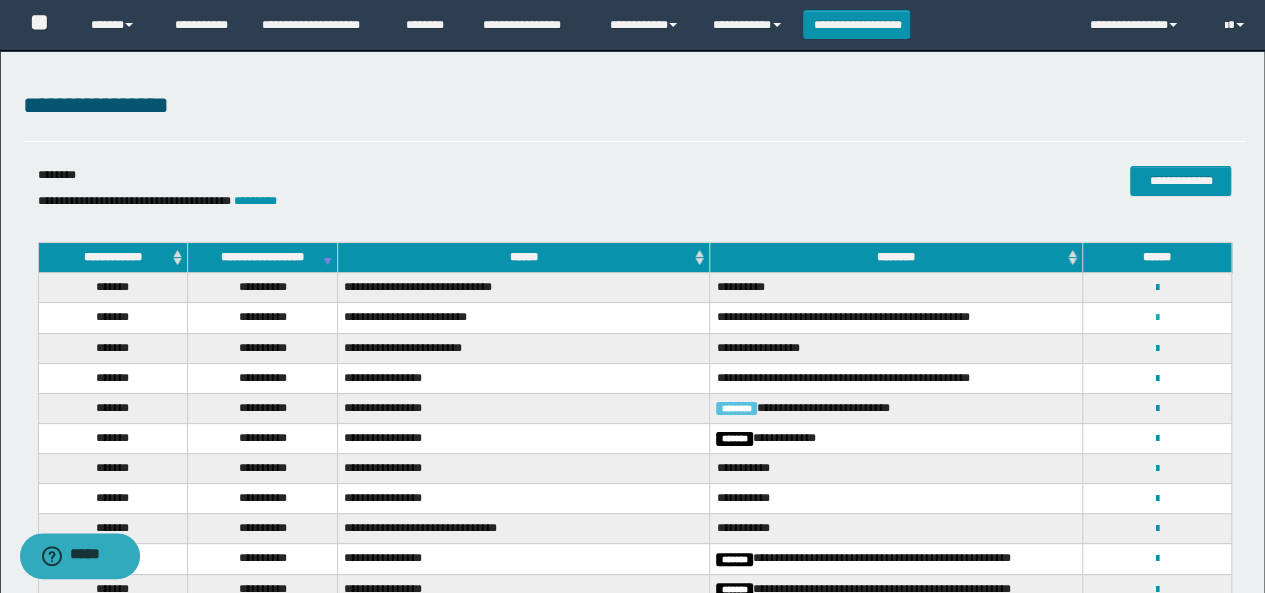 click at bounding box center [1157, 318] 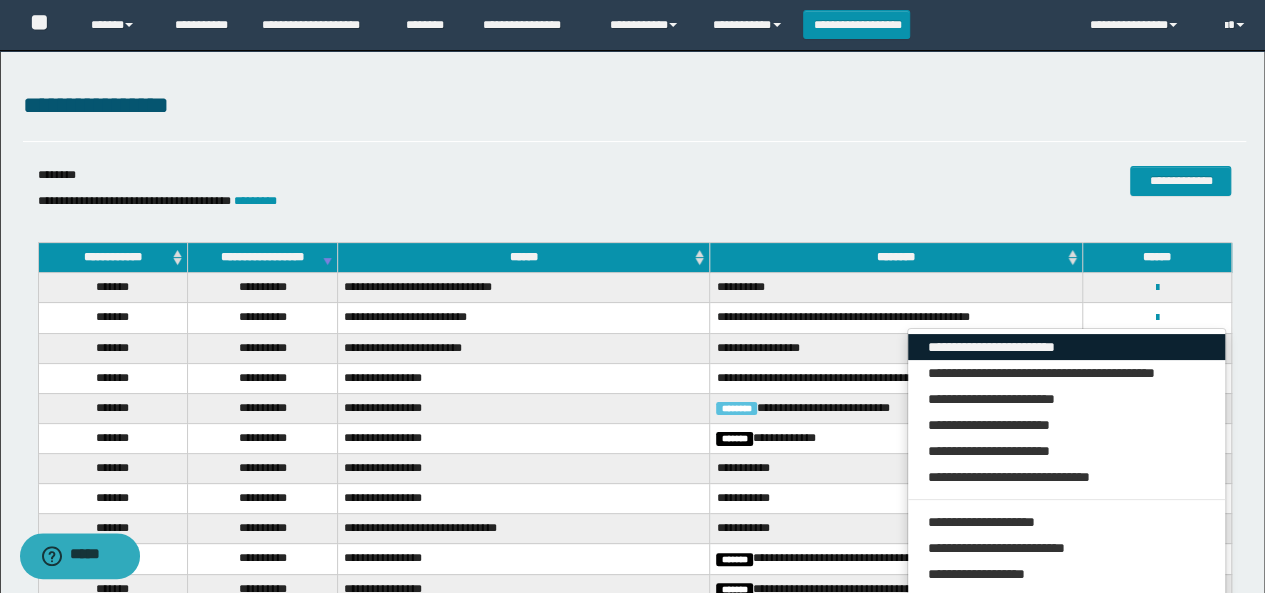 click on "**********" at bounding box center (1067, 347) 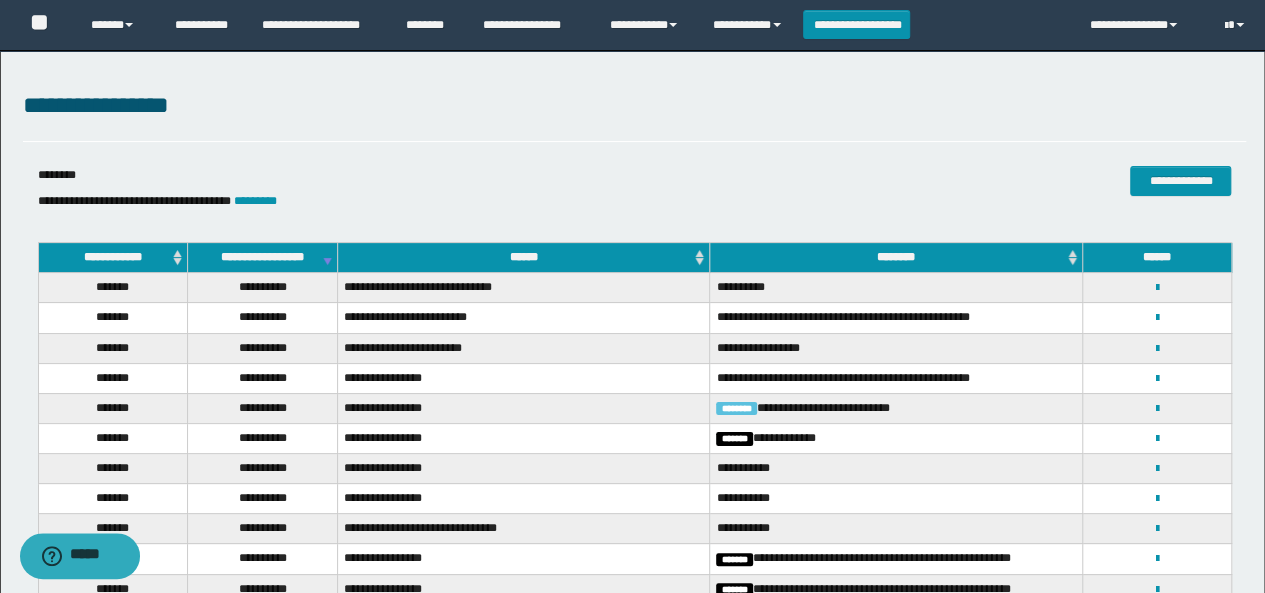 click on "**********" at bounding box center [635, 114] 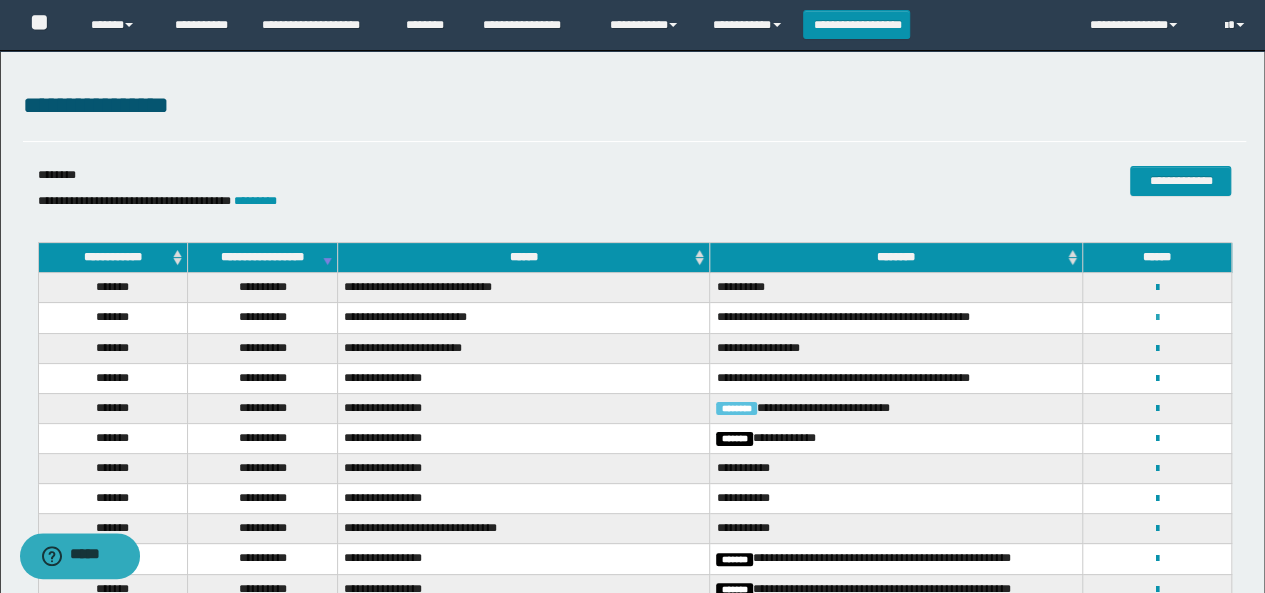 click at bounding box center (1157, 318) 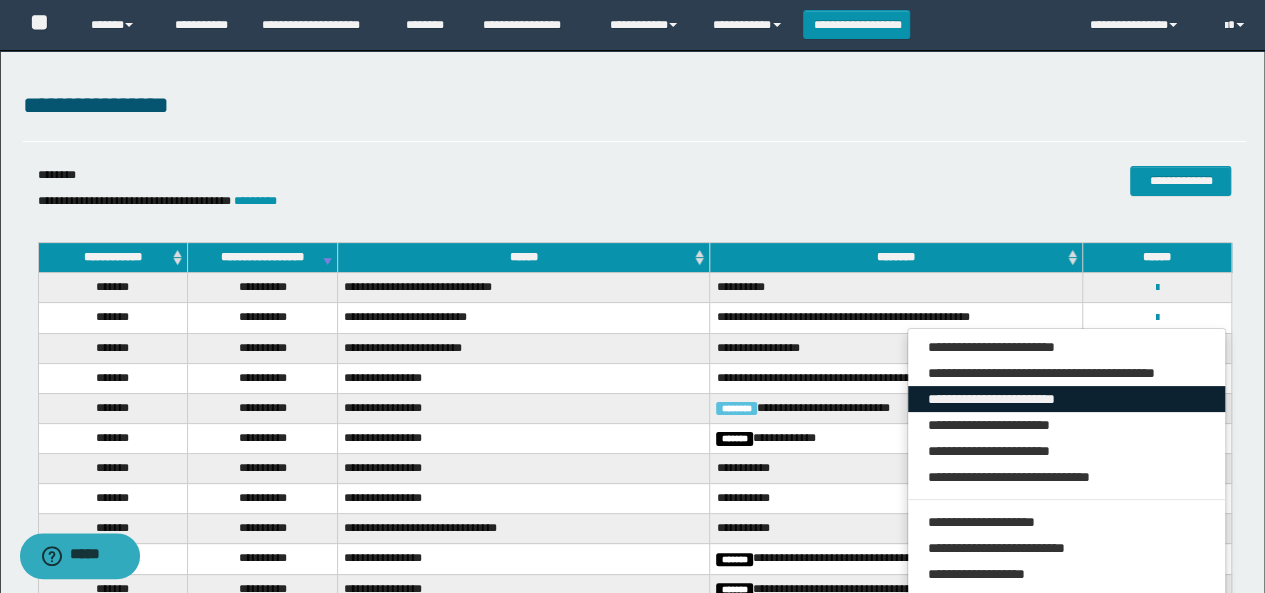 click on "**********" at bounding box center [1067, 399] 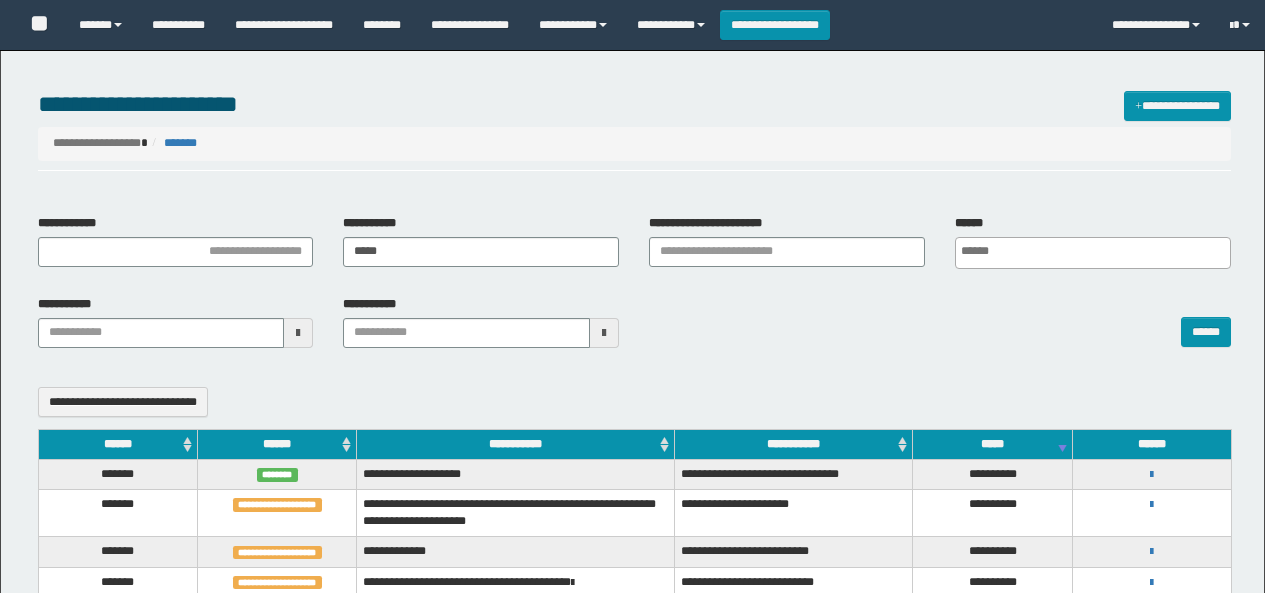 select 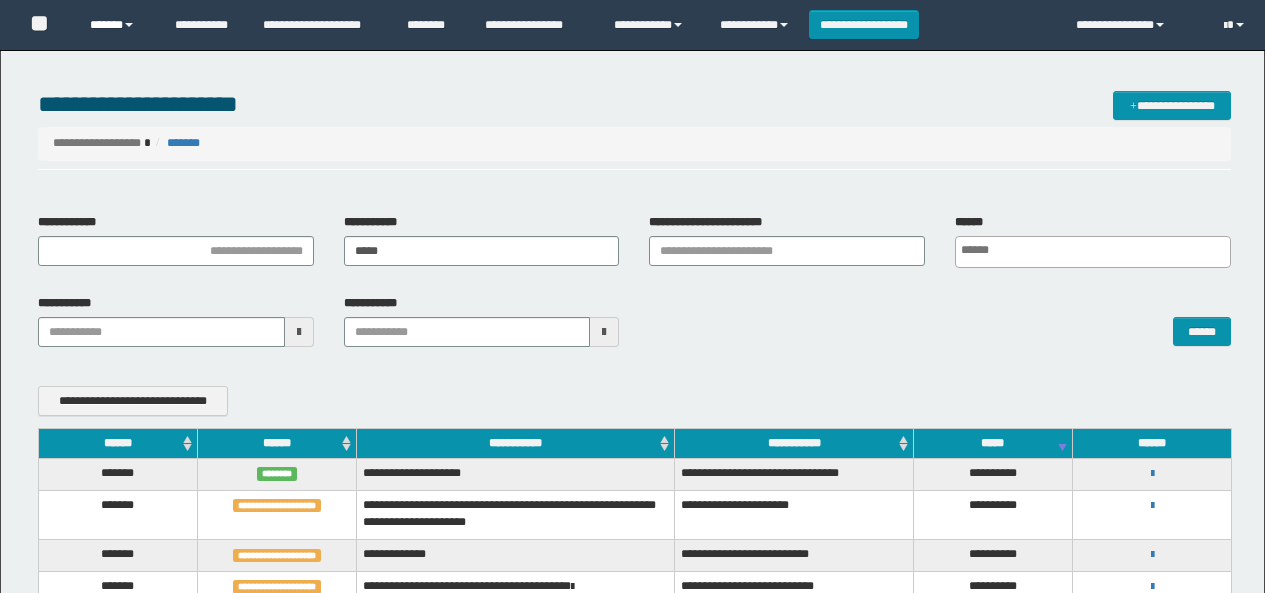 scroll, scrollTop: 0, scrollLeft: 0, axis: both 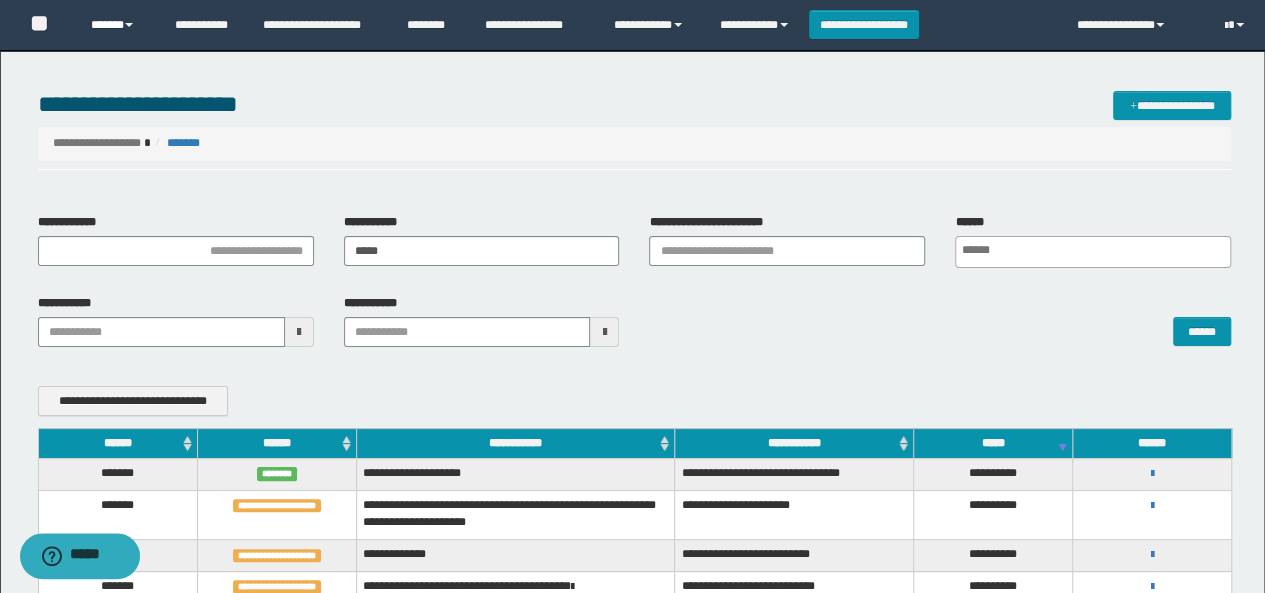 drag, startPoint x: 126, startPoint y: 21, endPoint x: 128, endPoint y: 34, distance: 13.152946 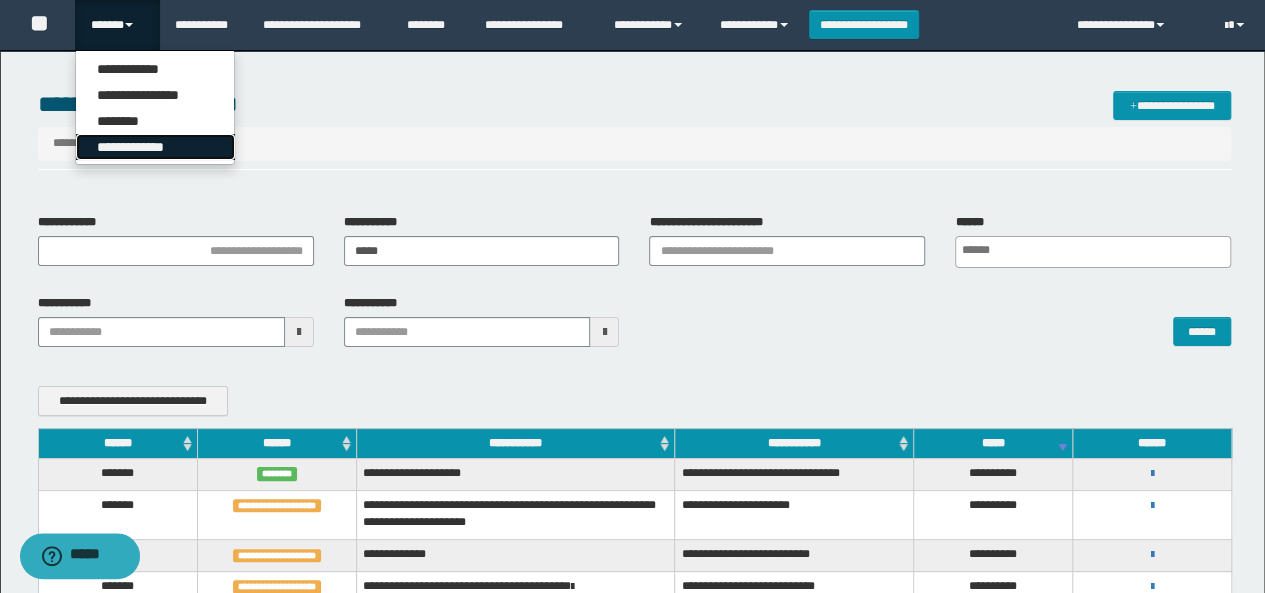 click on "**********" at bounding box center [155, 147] 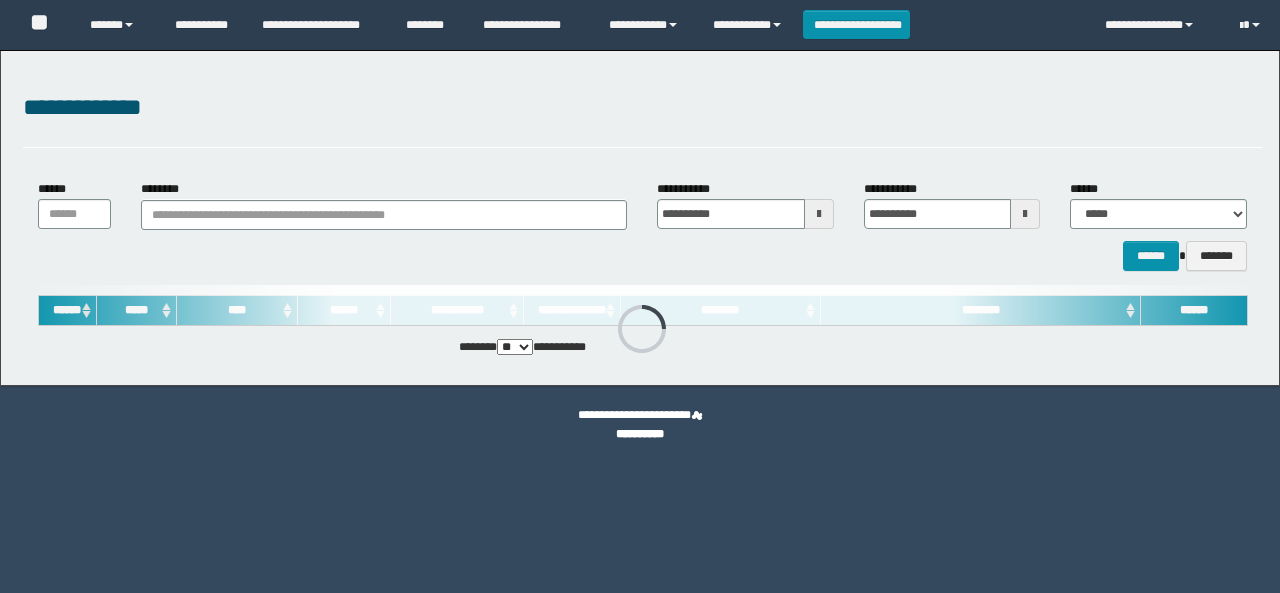 scroll, scrollTop: 0, scrollLeft: 0, axis: both 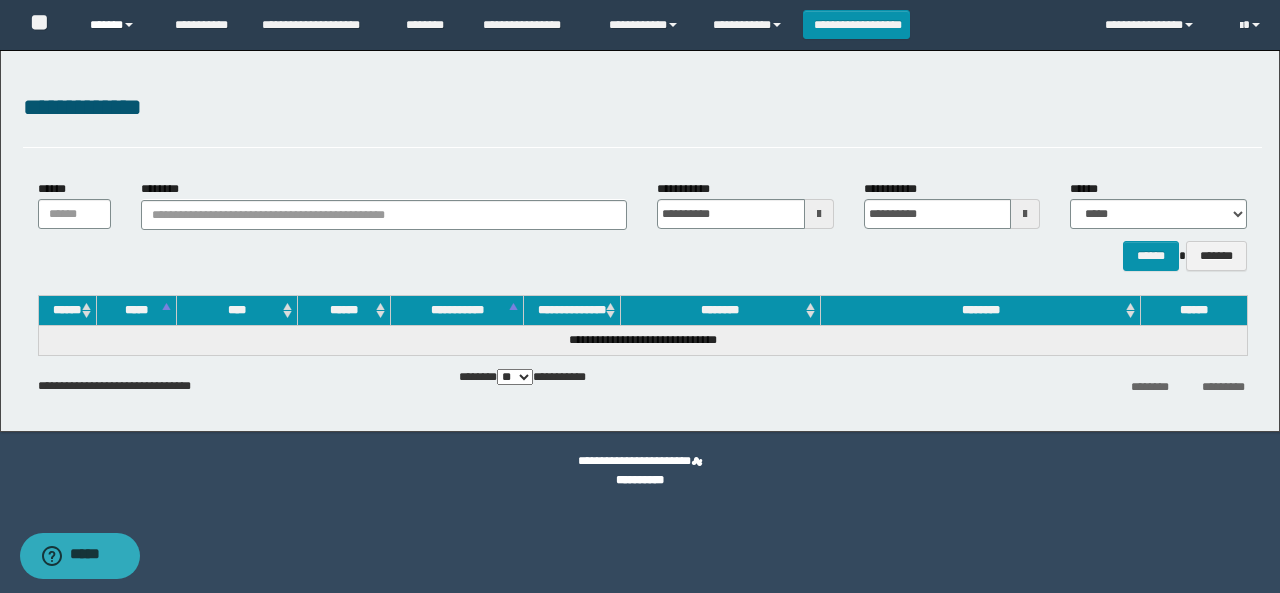 drag, startPoint x: 134, startPoint y: 21, endPoint x: 134, endPoint y: 33, distance: 12 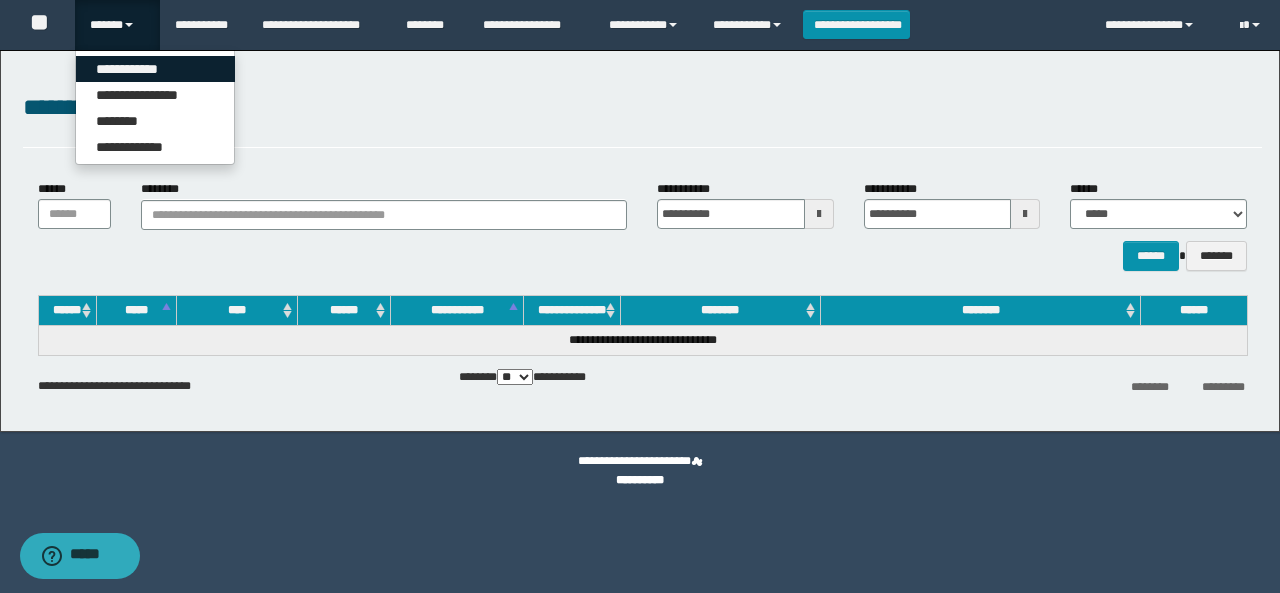 click on "**********" at bounding box center [155, 69] 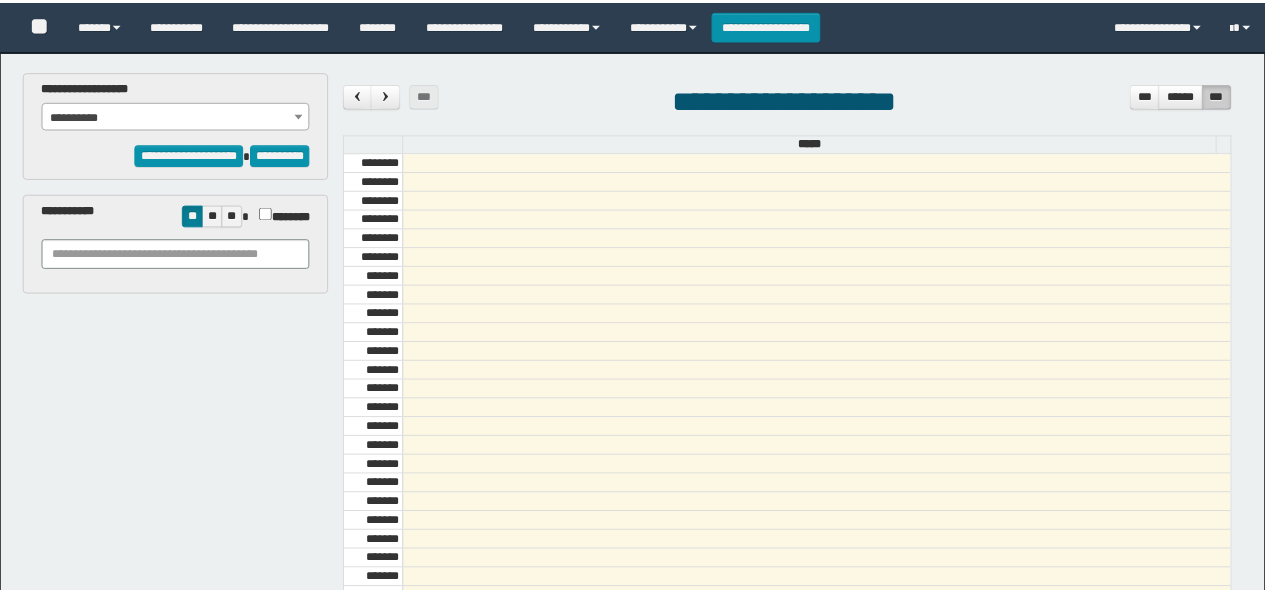 scroll, scrollTop: 0, scrollLeft: 0, axis: both 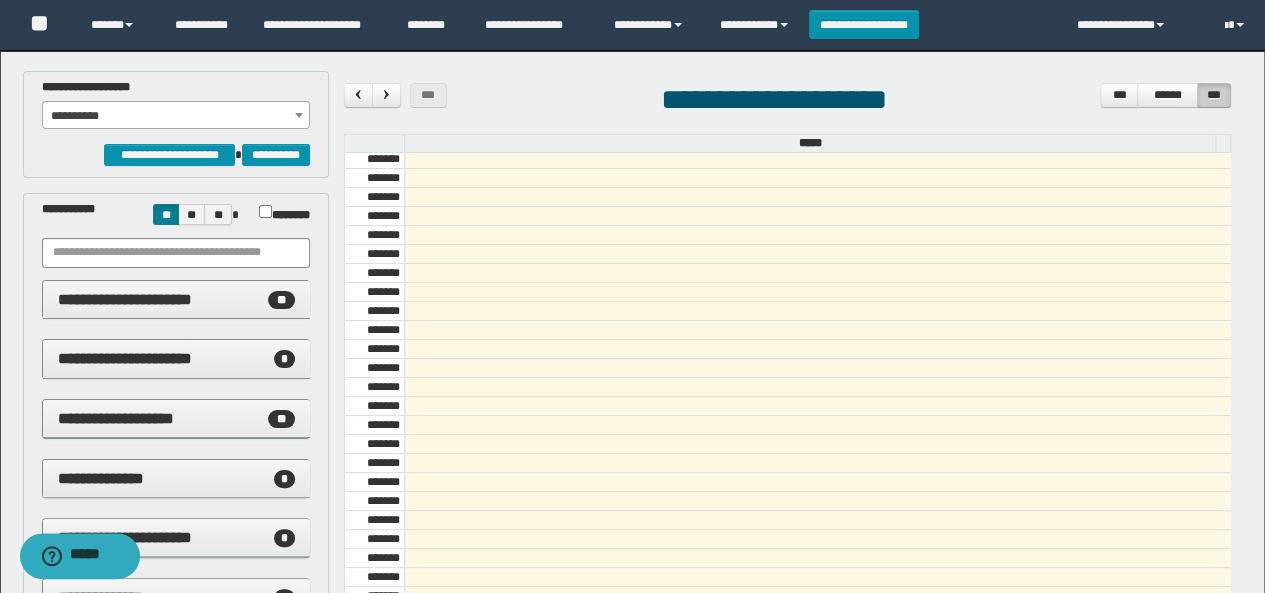 click on "**********" at bounding box center [176, 116] 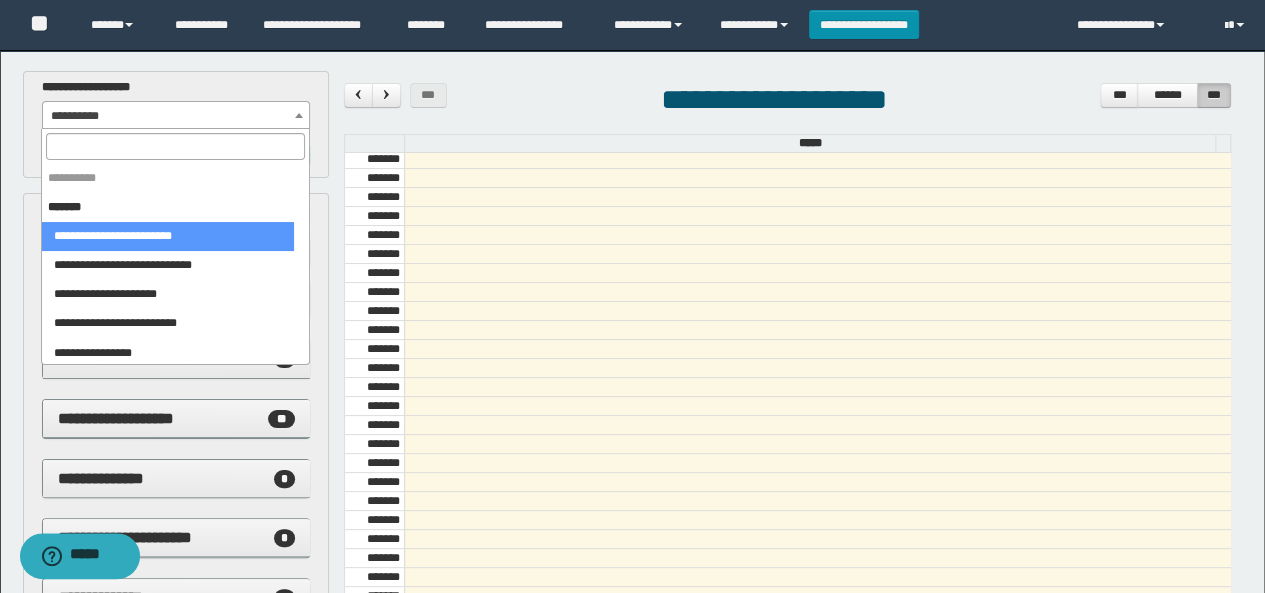 click at bounding box center [175, 146] 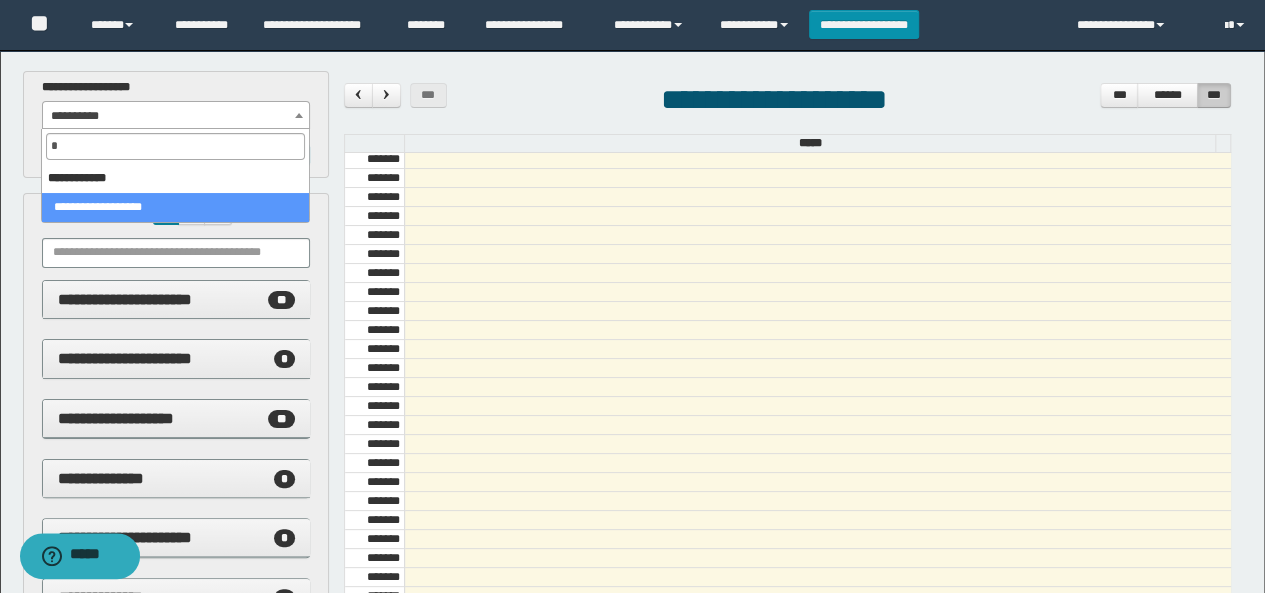 select on "****" 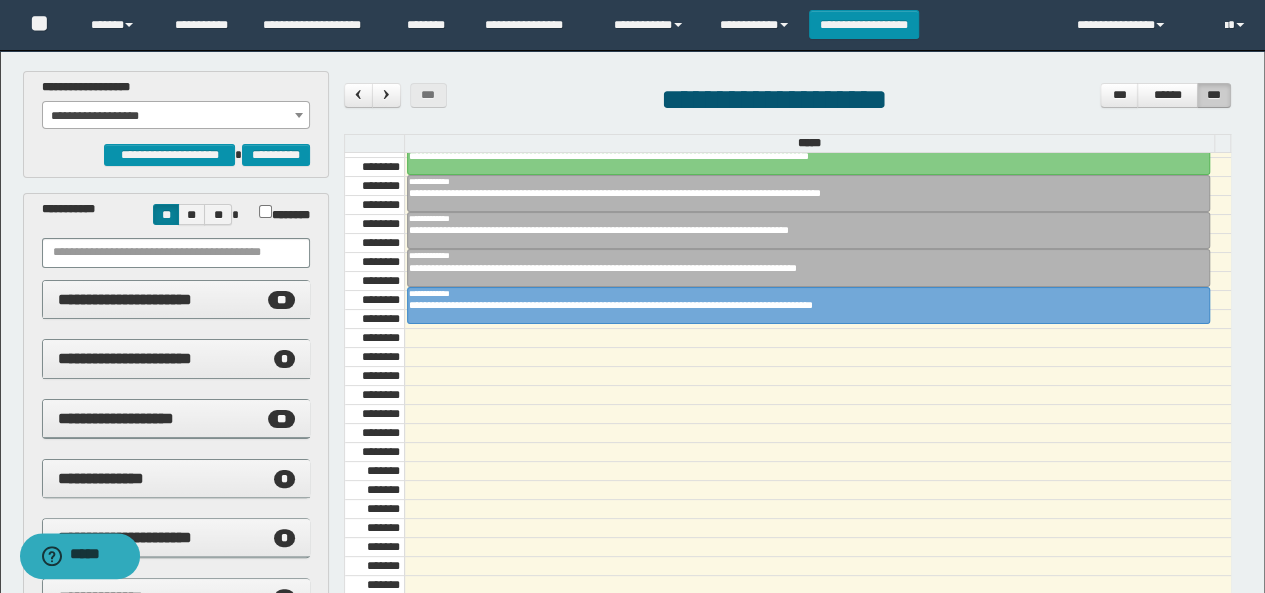 scroll, scrollTop: 973, scrollLeft: 0, axis: vertical 